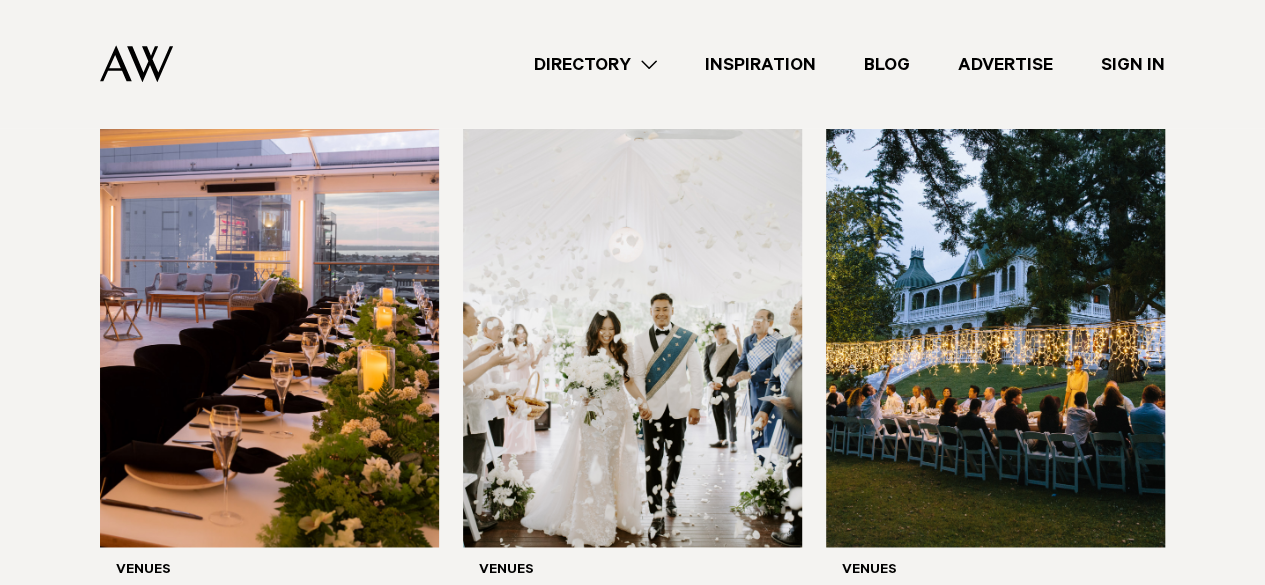 scroll, scrollTop: 1293, scrollLeft: 0, axis: vertical 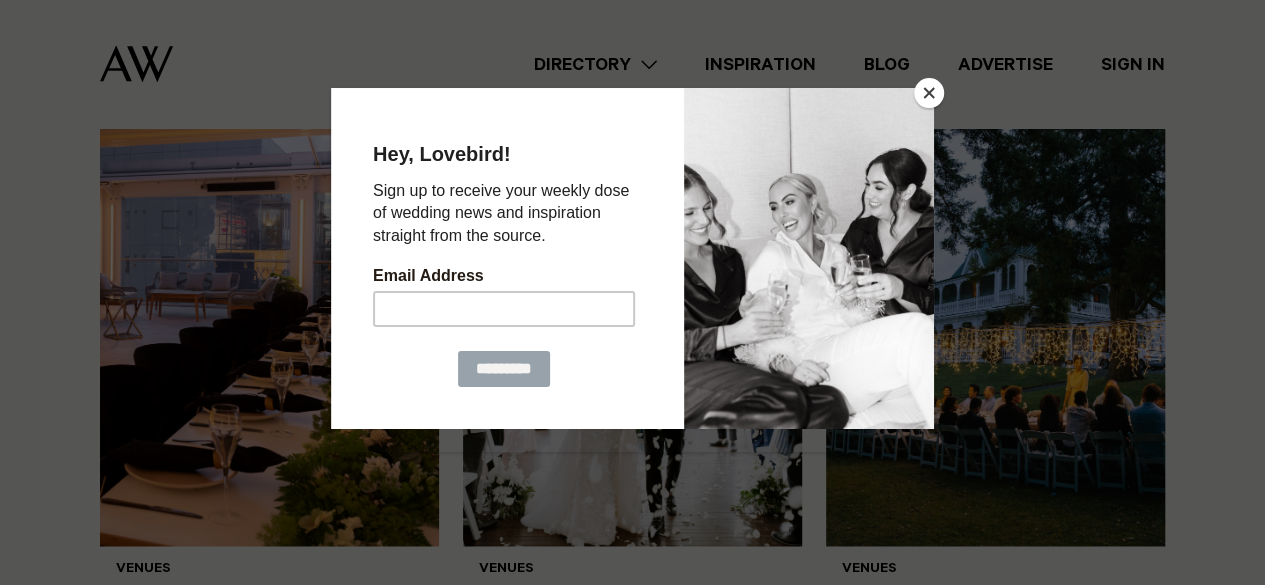 click at bounding box center (929, 93) 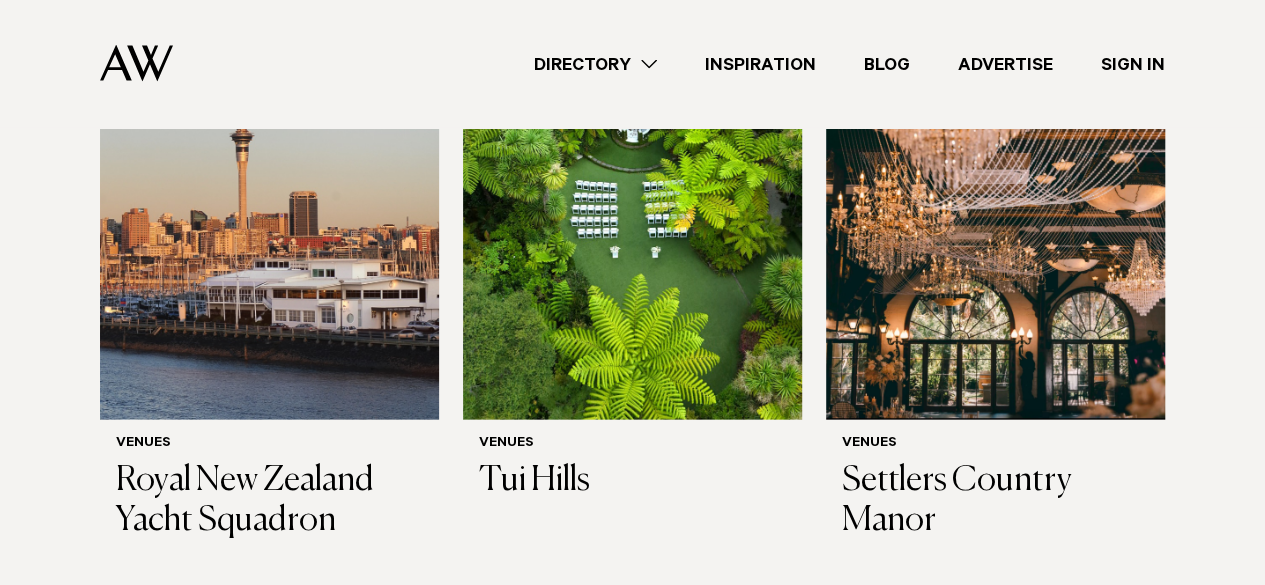 scroll, scrollTop: 2028, scrollLeft: 0, axis: vertical 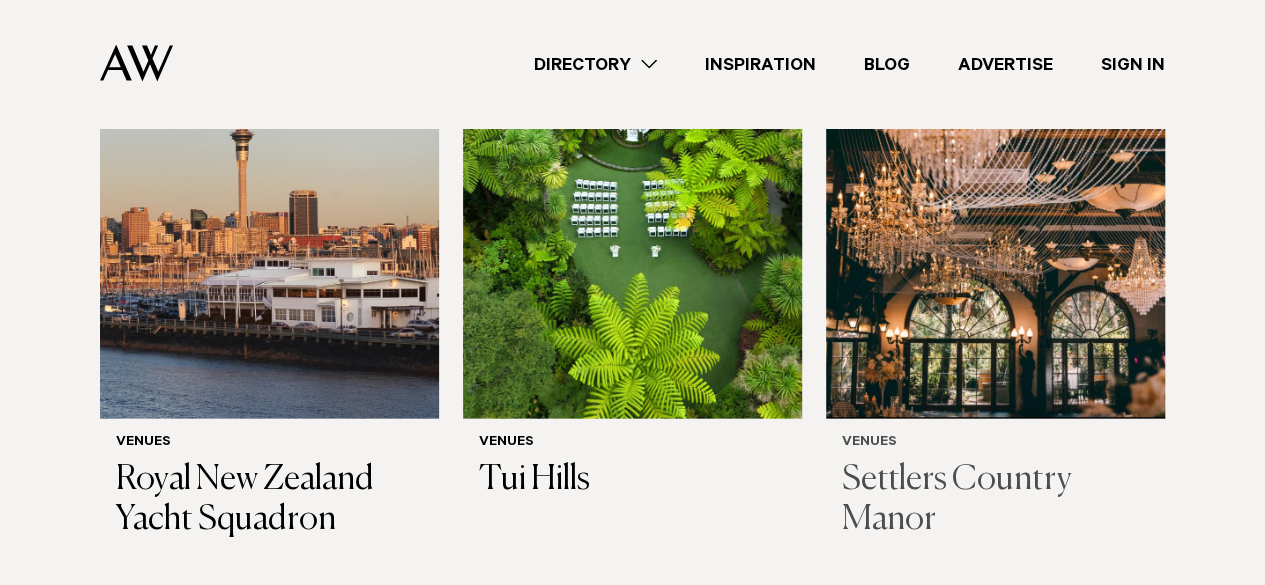 click at bounding box center (995, 191) 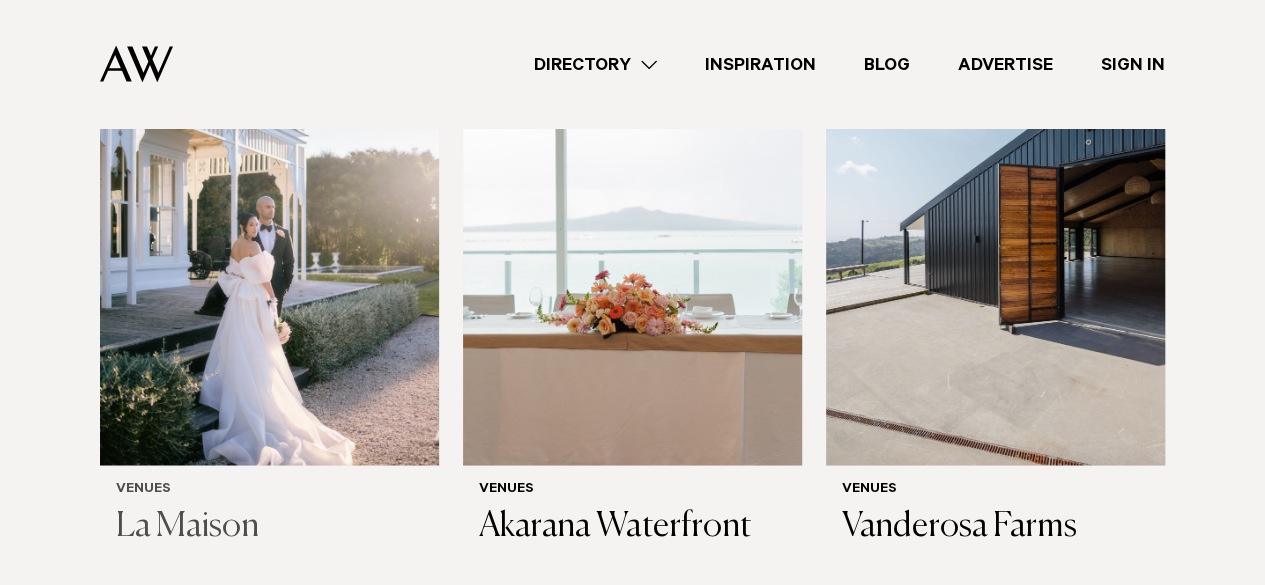 scroll, scrollTop: 5230, scrollLeft: 0, axis: vertical 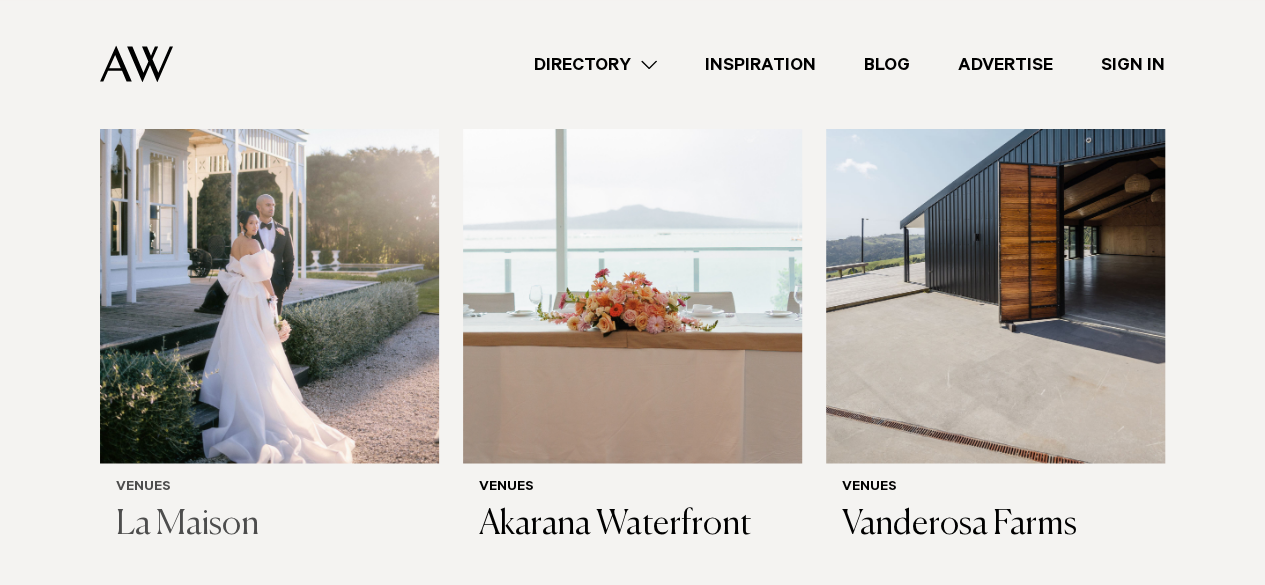 click at bounding box center (269, 235) 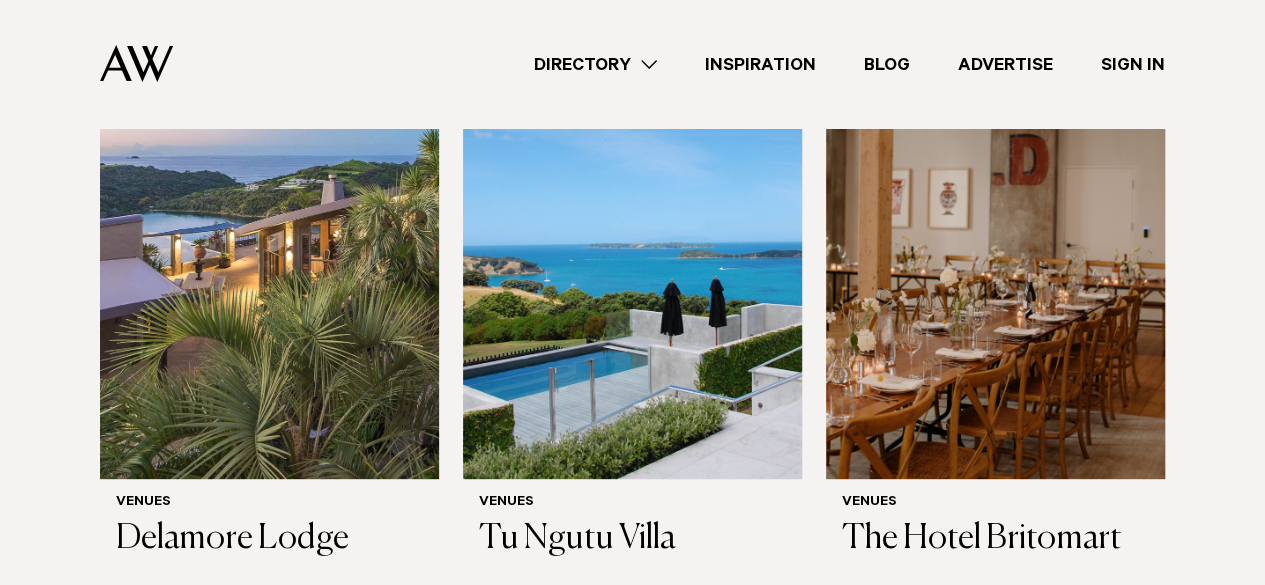 scroll, scrollTop: 7766, scrollLeft: 0, axis: vertical 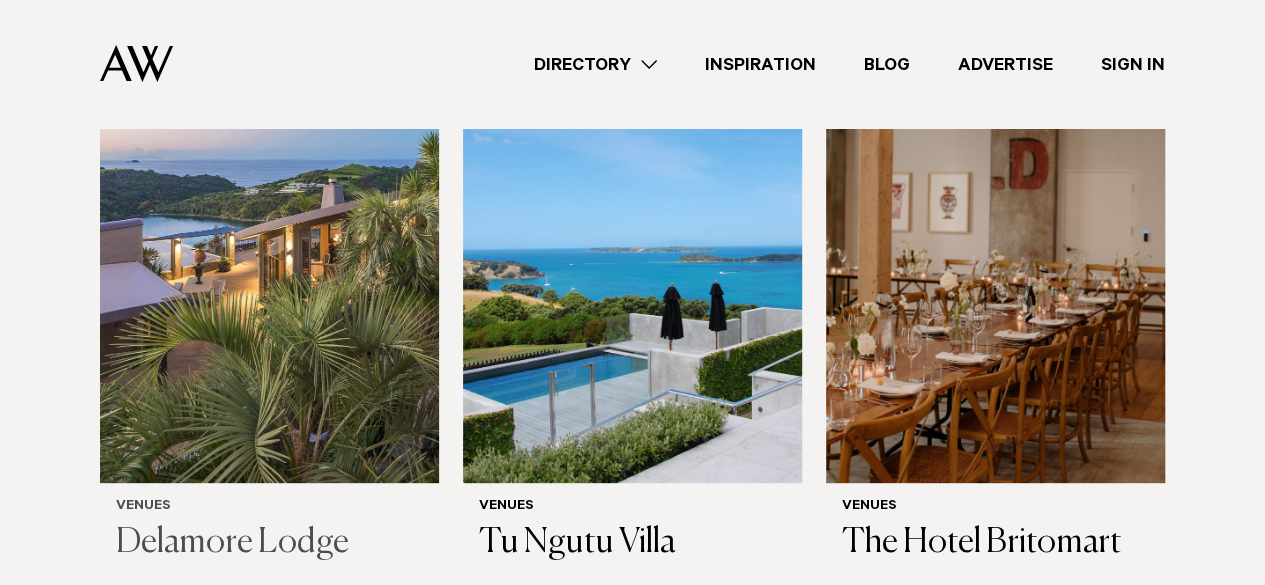 click at bounding box center [269, 255] 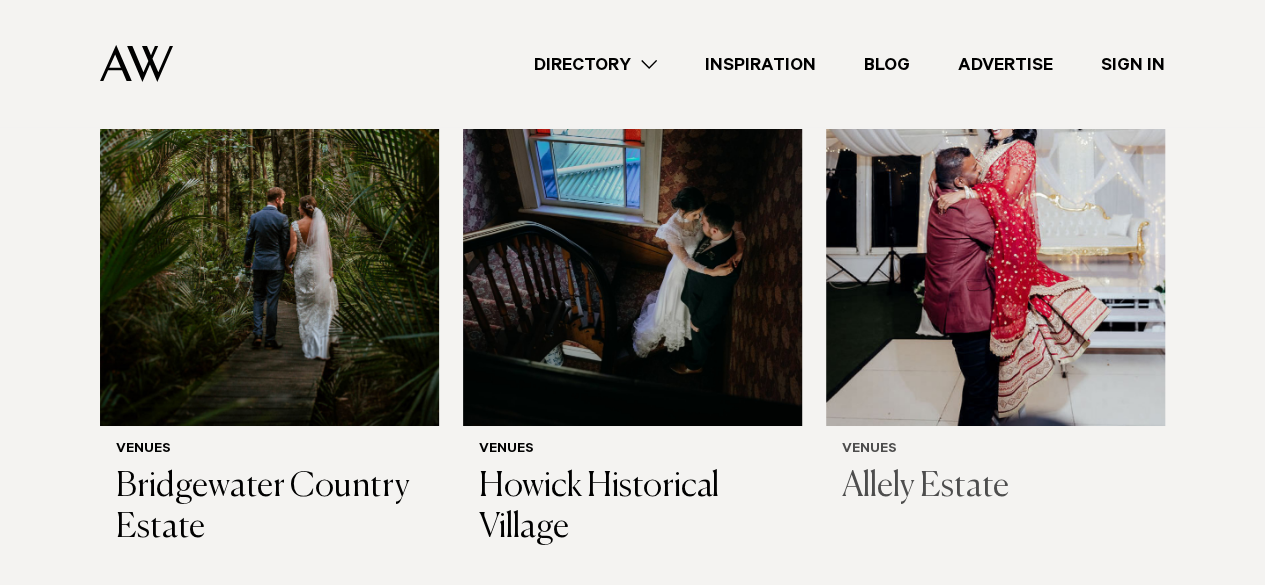 scroll, scrollTop: 7174, scrollLeft: 0, axis: vertical 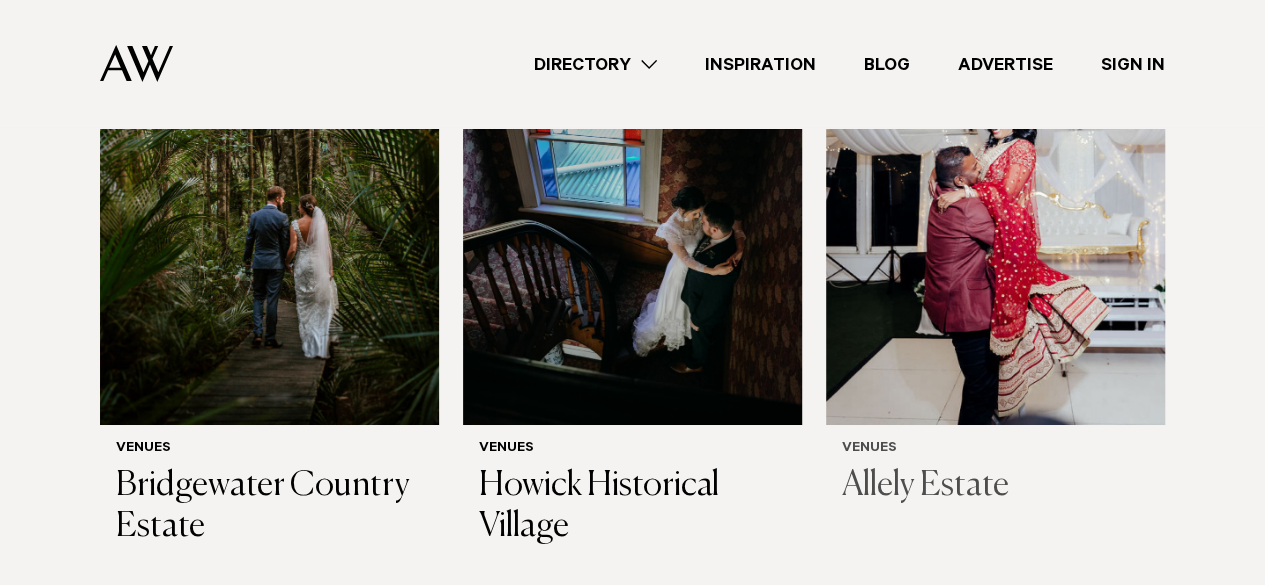 click on "Venues
Allely Estate" at bounding box center (995, 474) 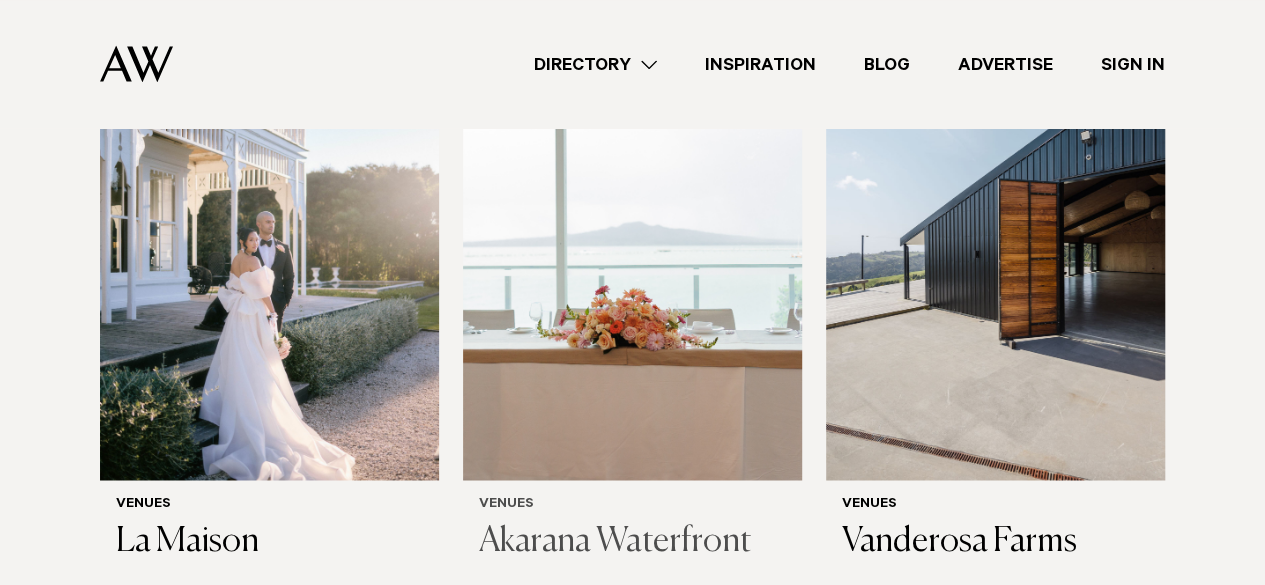 scroll, scrollTop: 5214, scrollLeft: 0, axis: vertical 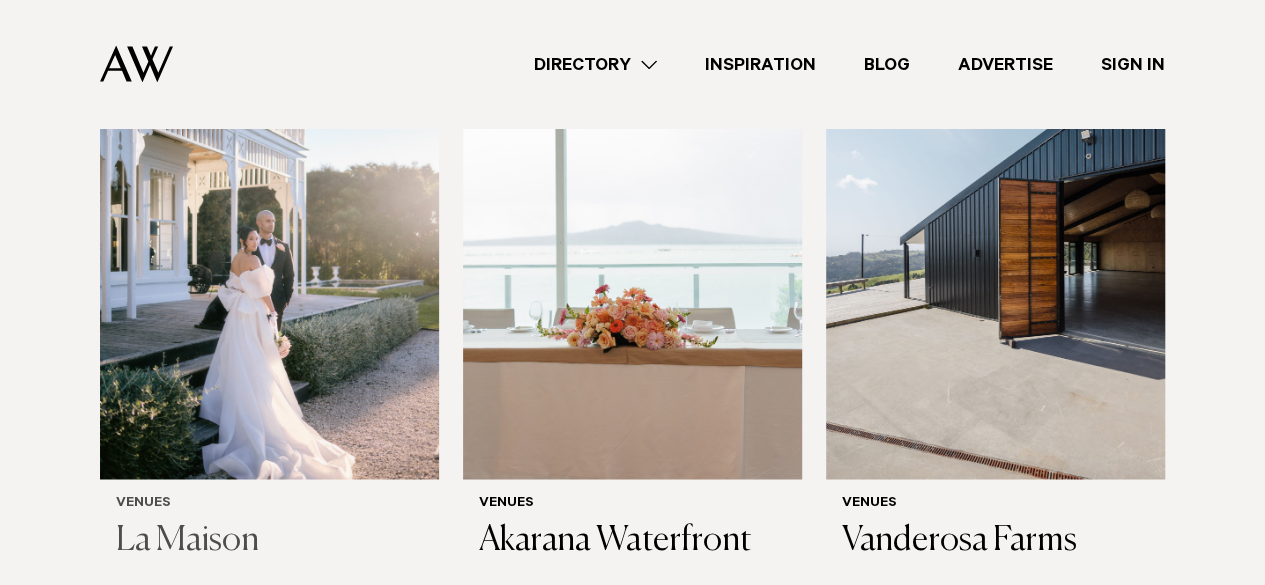 click at bounding box center [269, 251] 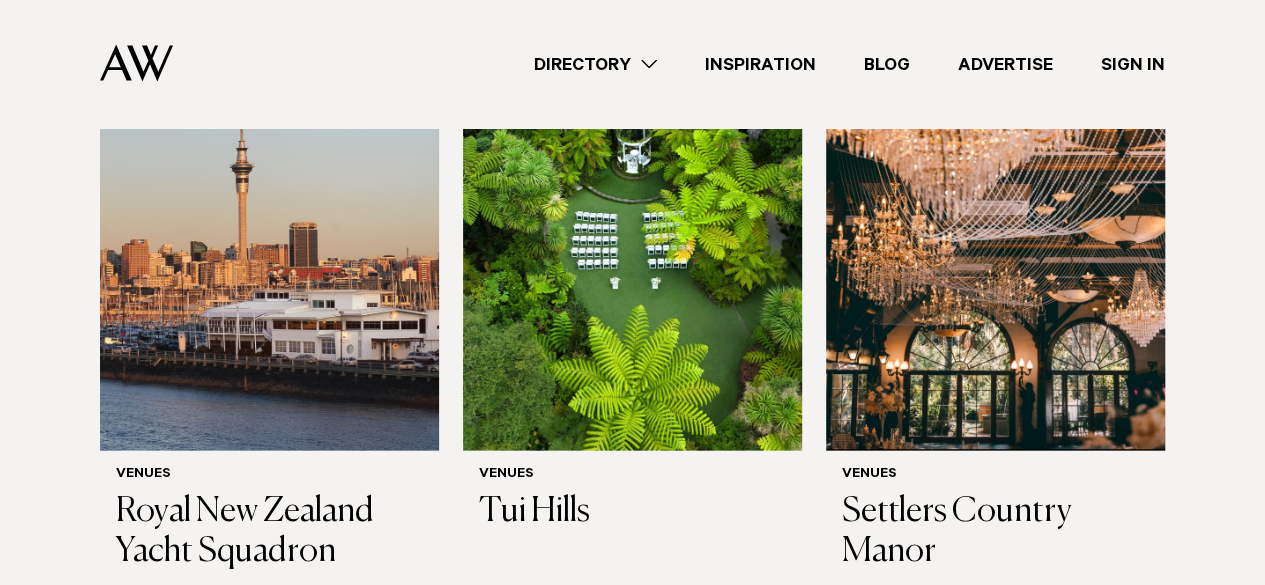scroll, scrollTop: 2001, scrollLeft: 0, axis: vertical 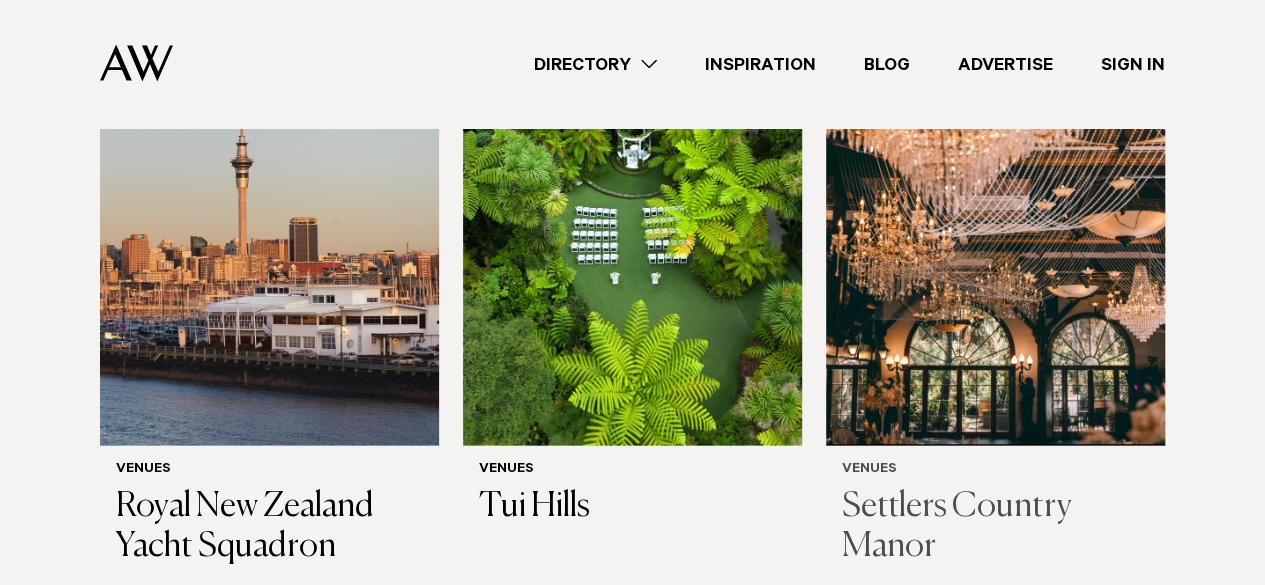 click at bounding box center [995, 218] 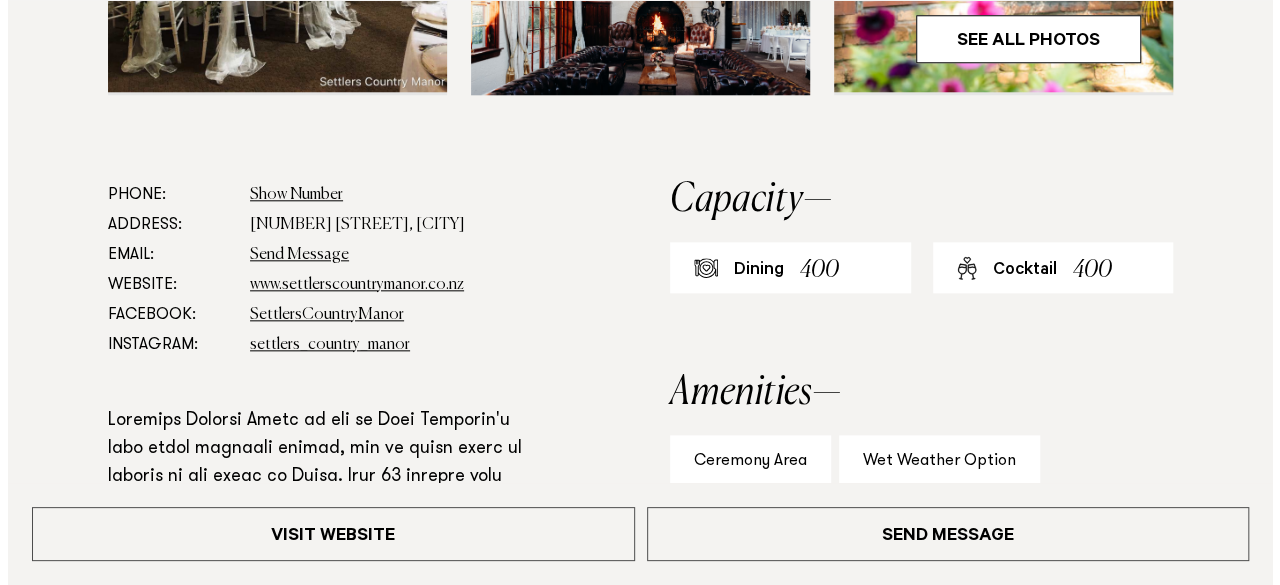scroll, scrollTop: 982, scrollLeft: 0, axis: vertical 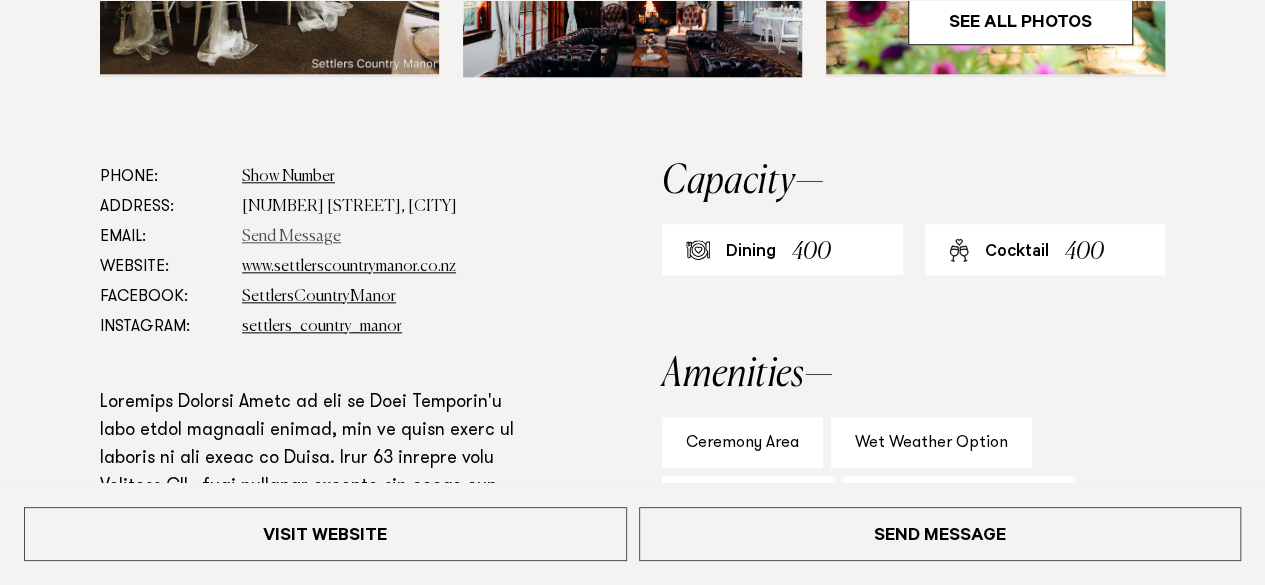 click on "Send Message" at bounding box center (291, 237) 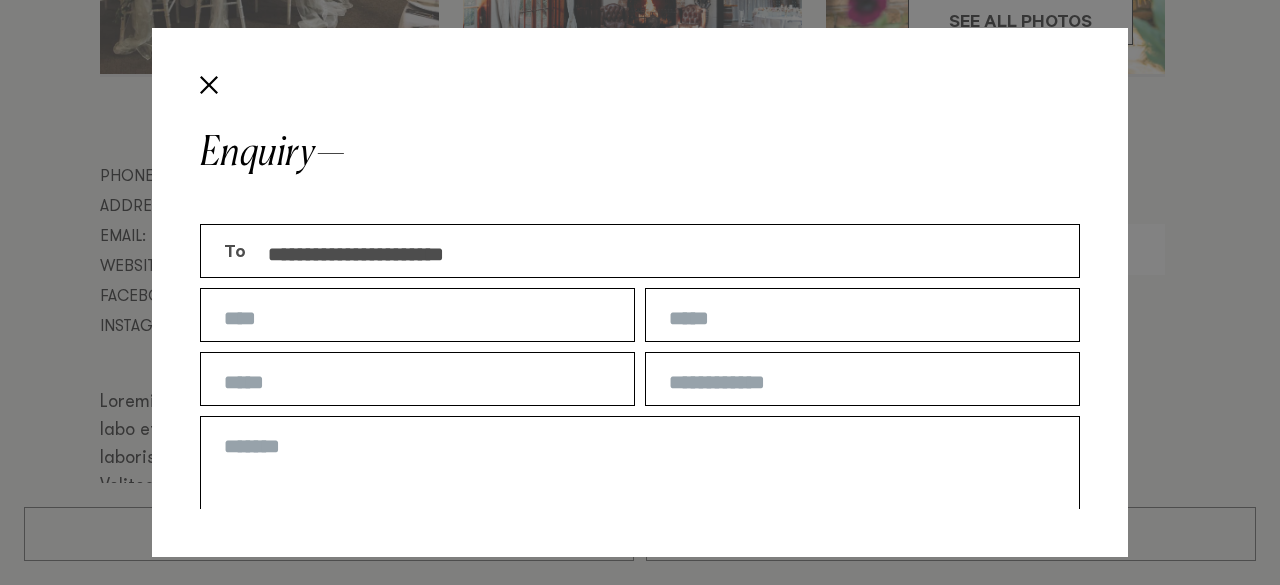 click at bounding box center (417, 315) 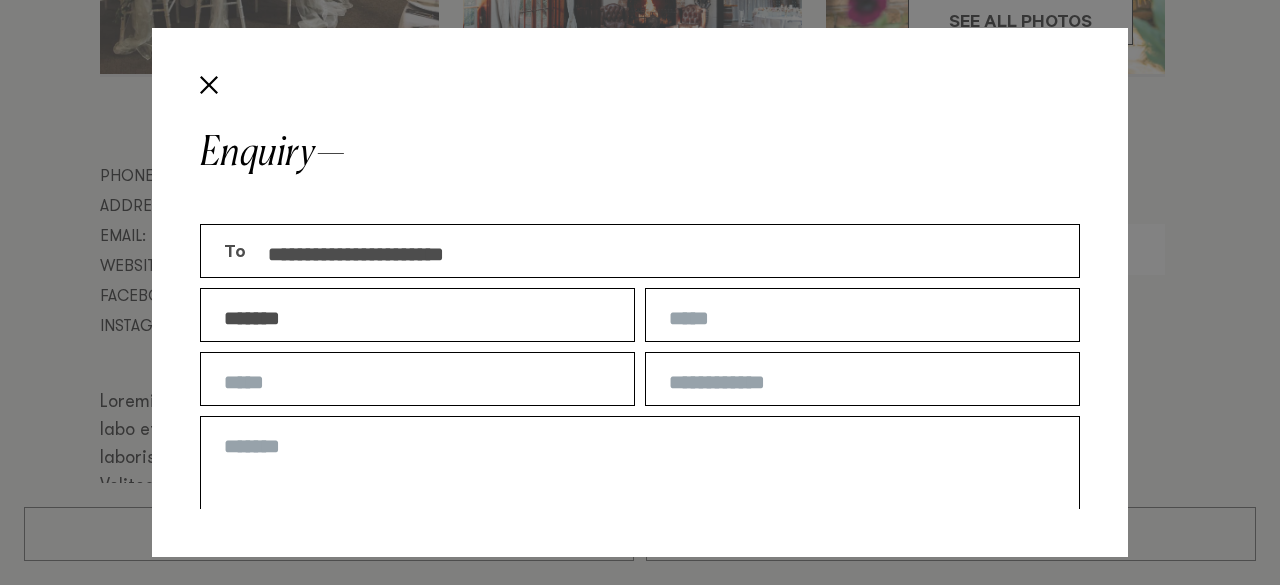 type on "*******" 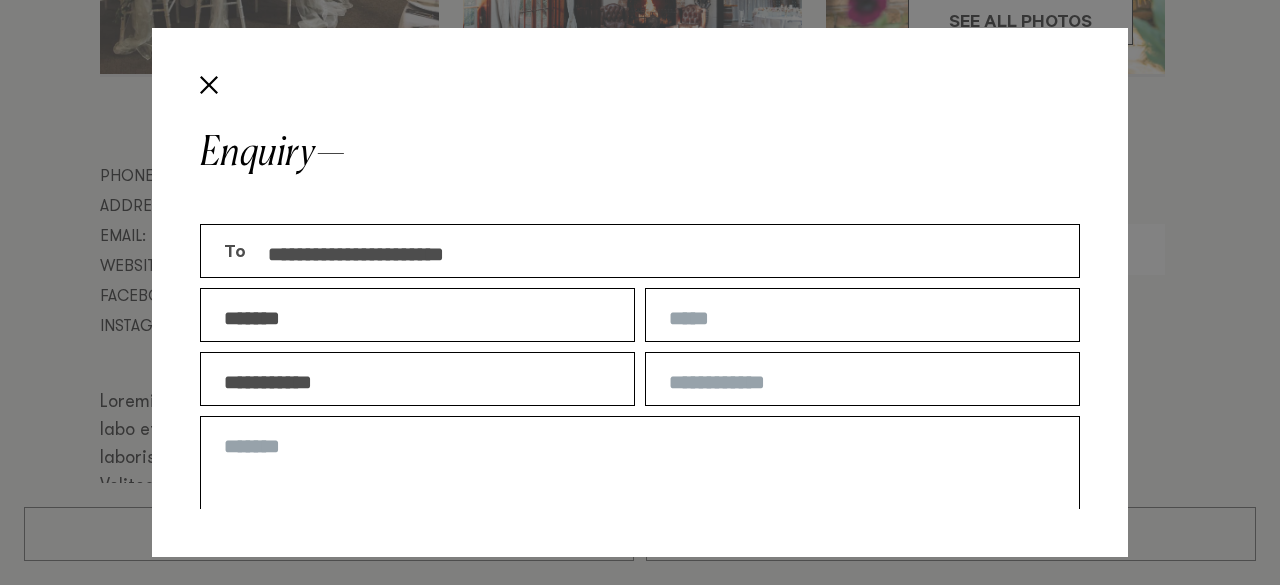 click at bounding box center [862, 315] 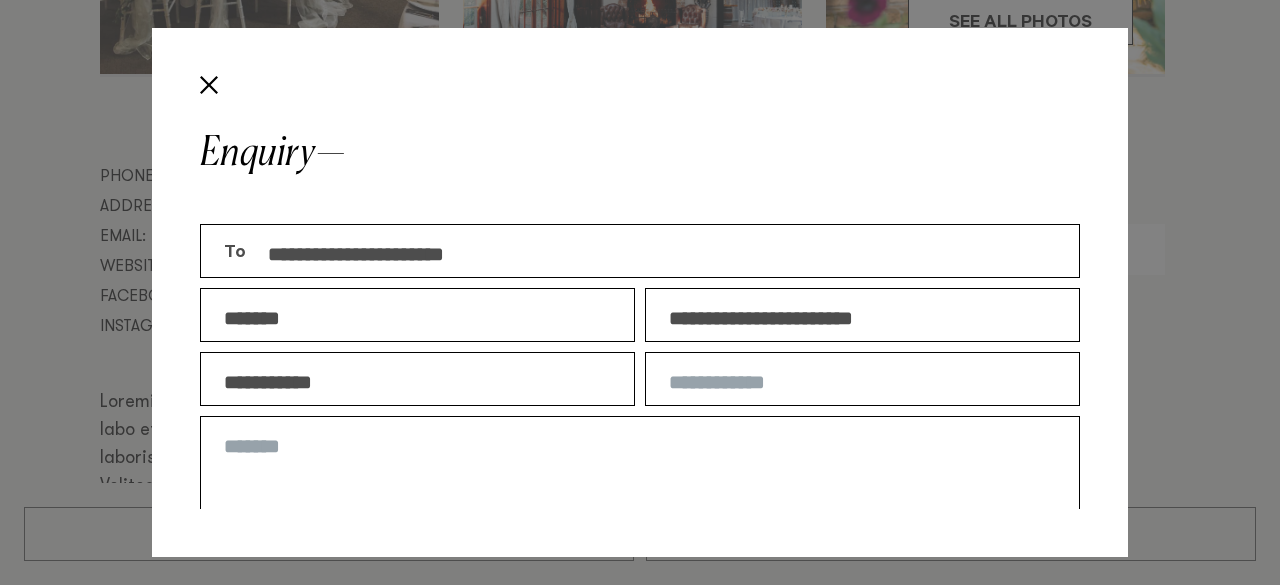 click at bounding box center [862, 379] 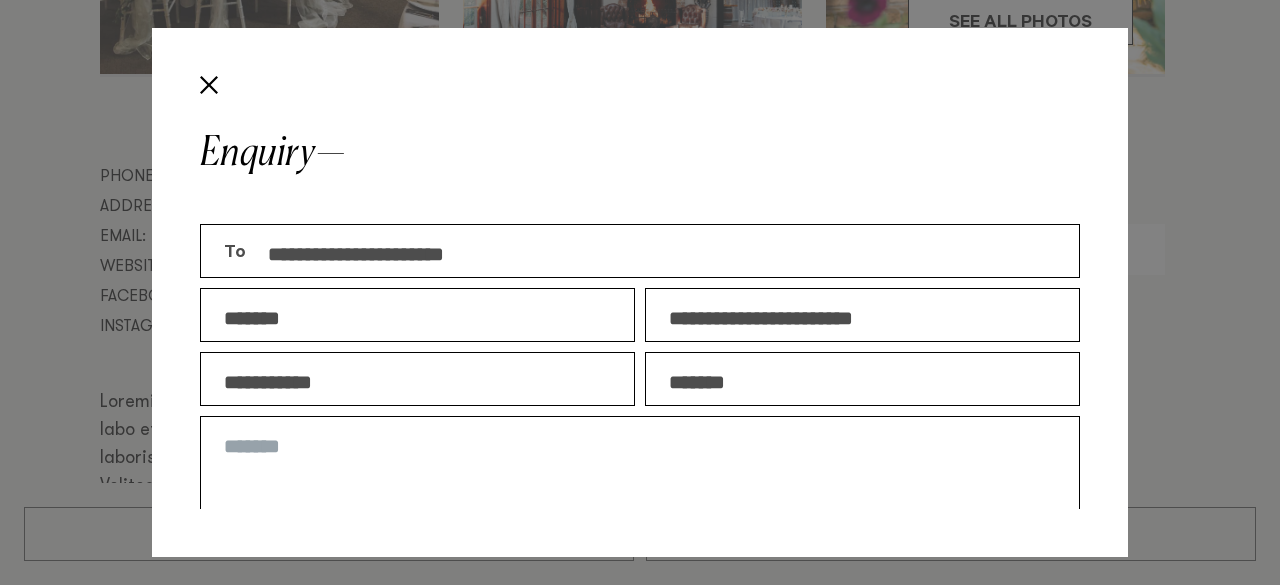 click on "*******" at bounding box center (862, 379) 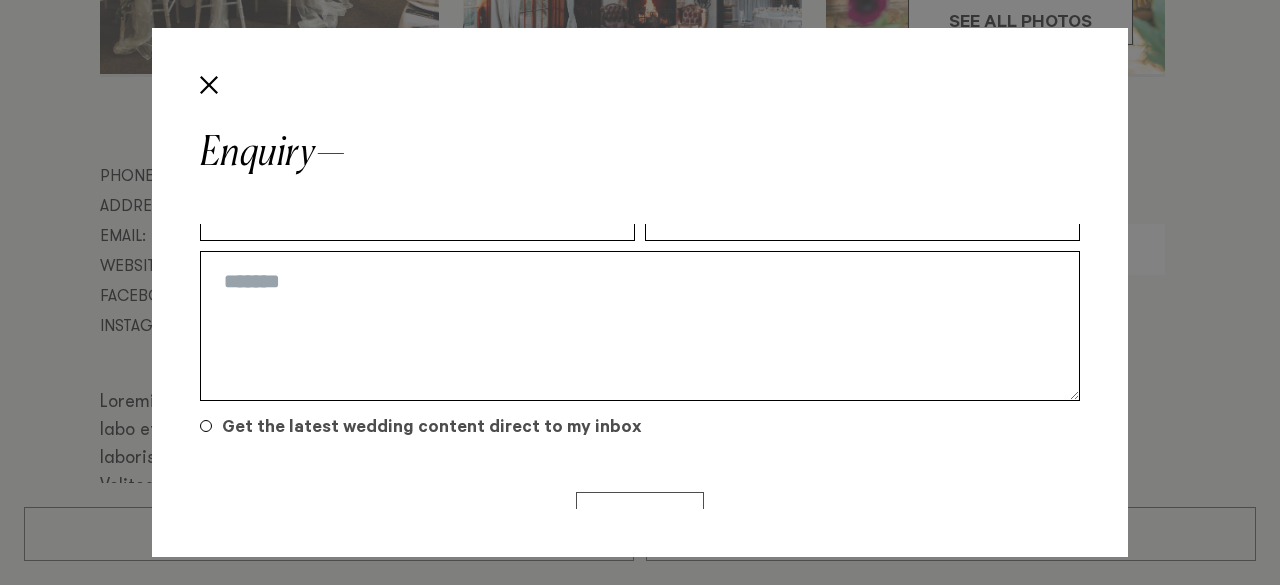 scroll, scrollTop: 167, scrollLeft: 0, axis: vertical 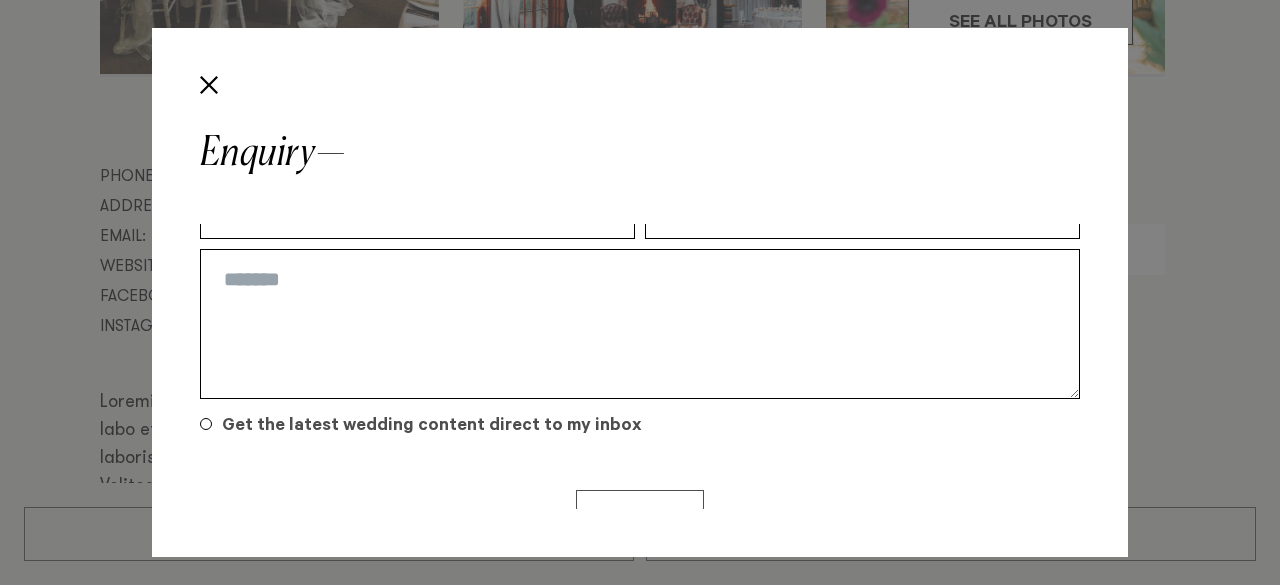 type on "*******" 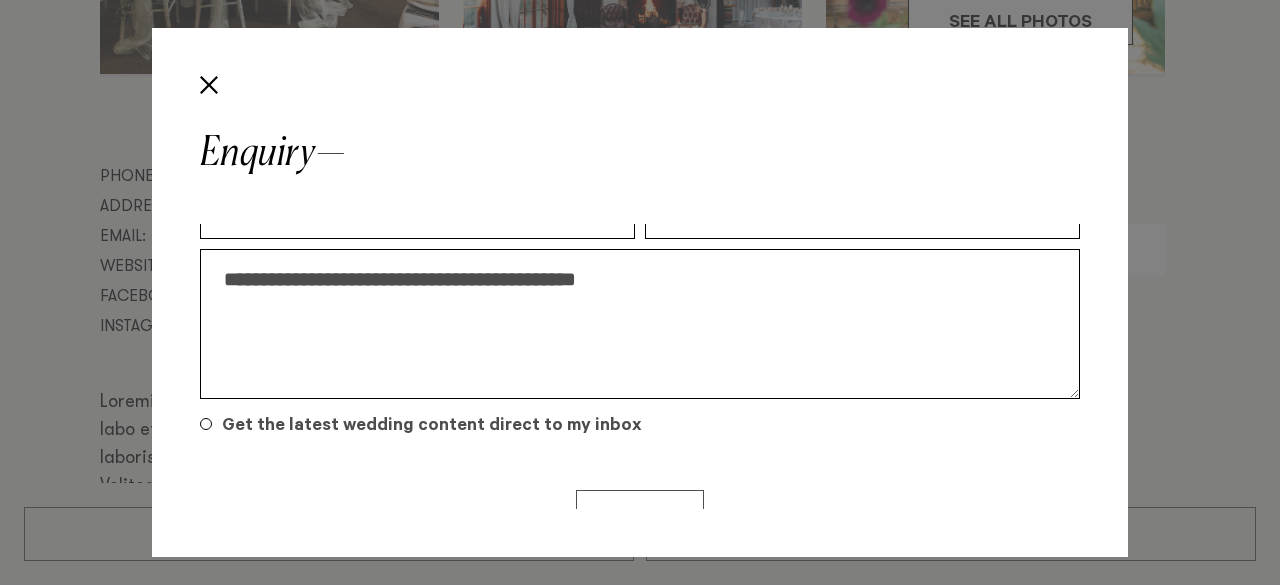 scroll, scrollTop: 200, scrollLeft: 0, axis: vertical 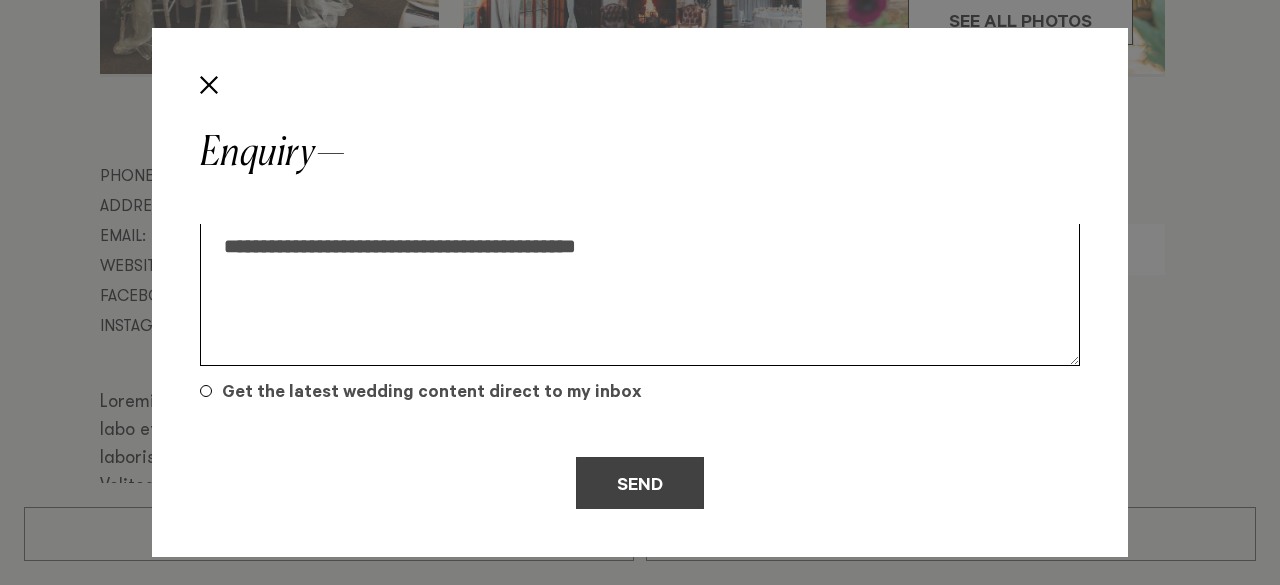 type on "**********" 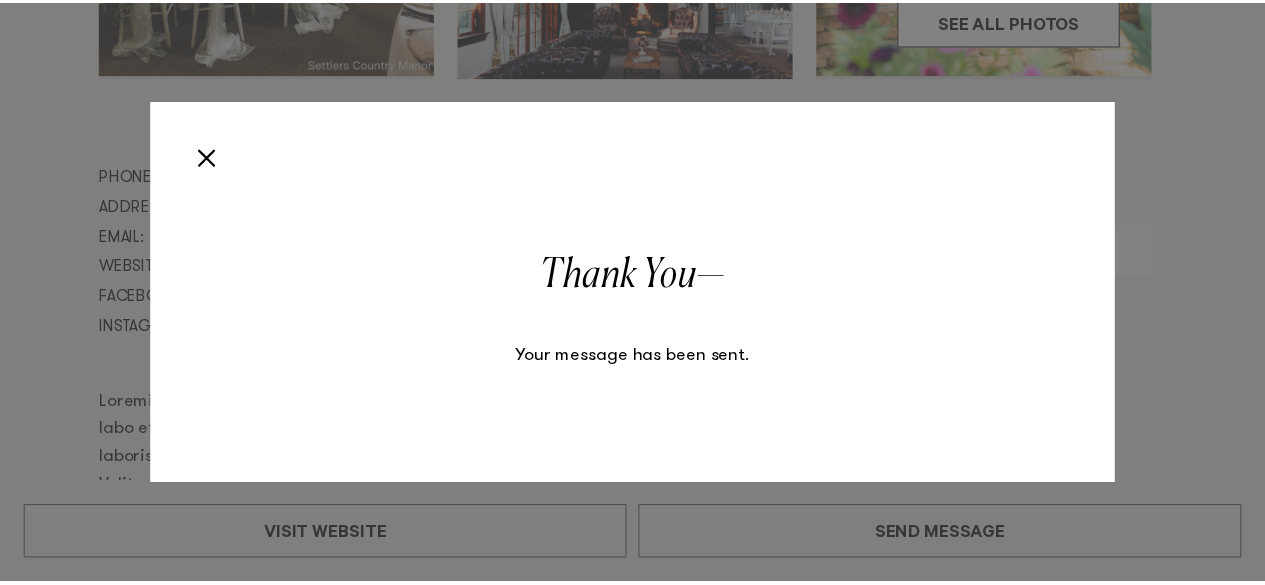 scroll, scrollTop: 0, scrollLeft: 0, axis: both 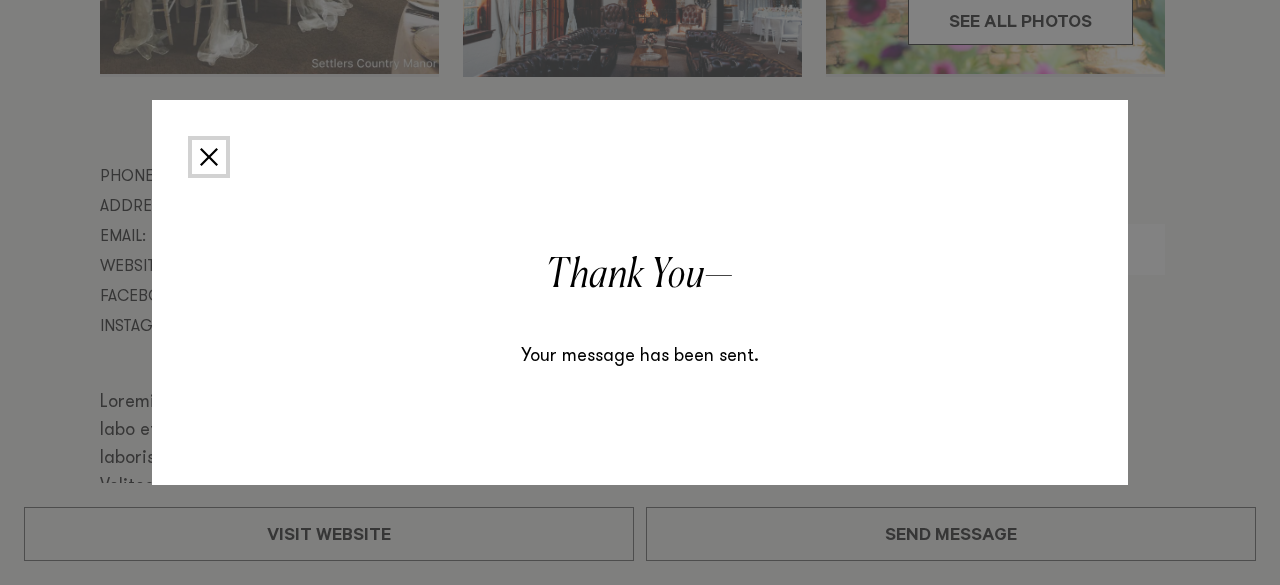 click at bounding box center (209, 157) 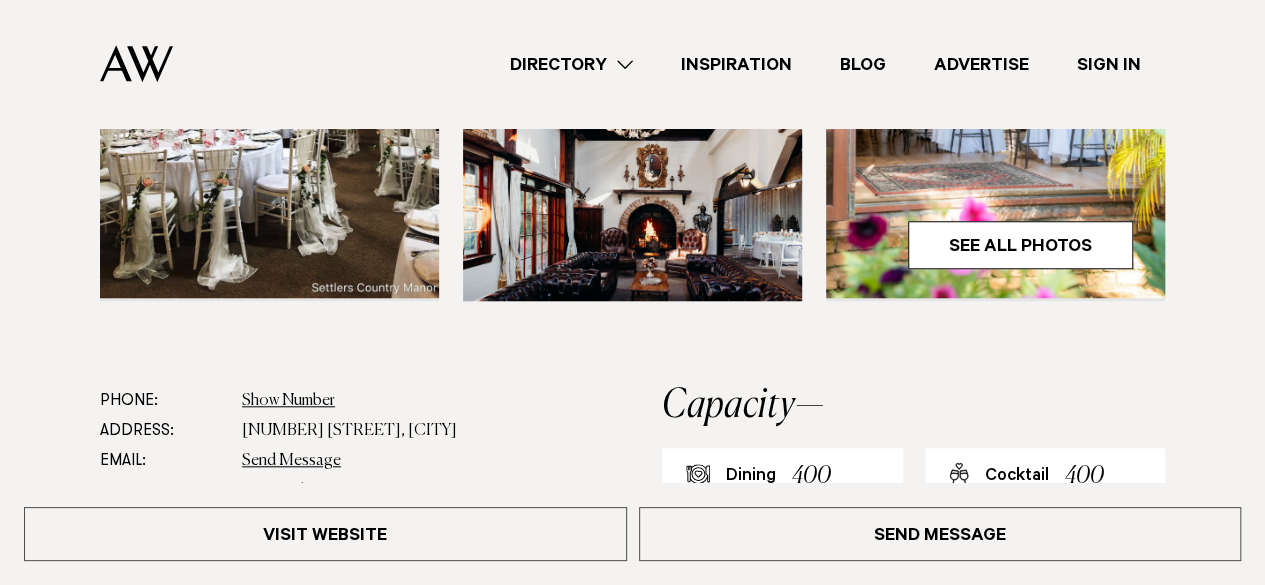 scroll, scrollTop: 756, scrollLeft: 0, axis: vertical 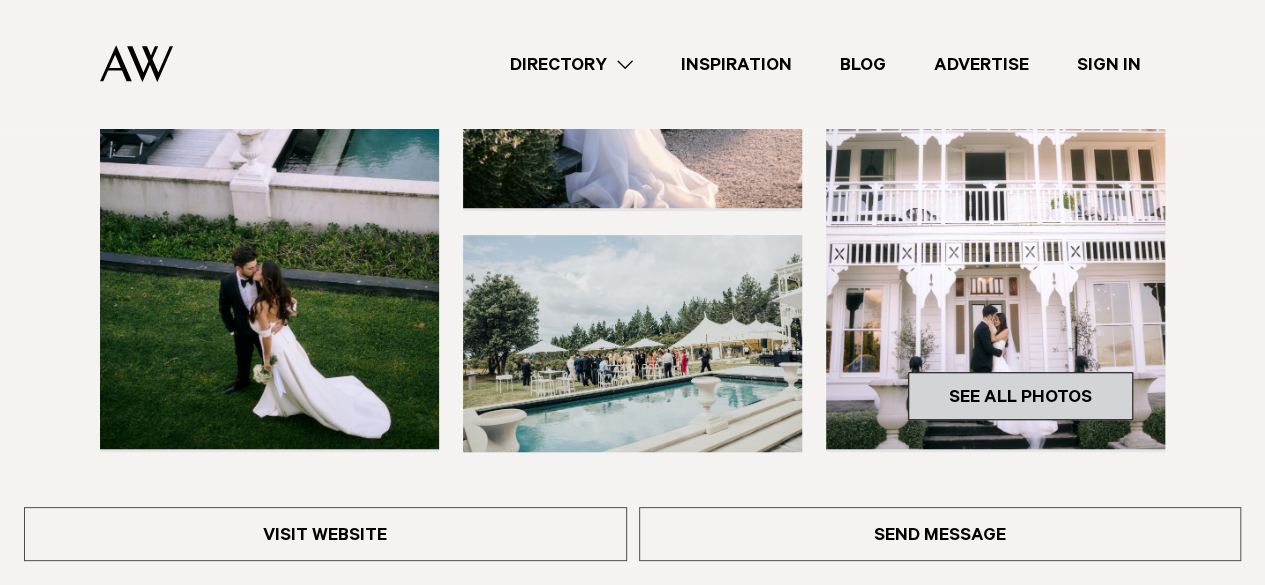click on "See All Photos" at bounding box center [1020, 396] 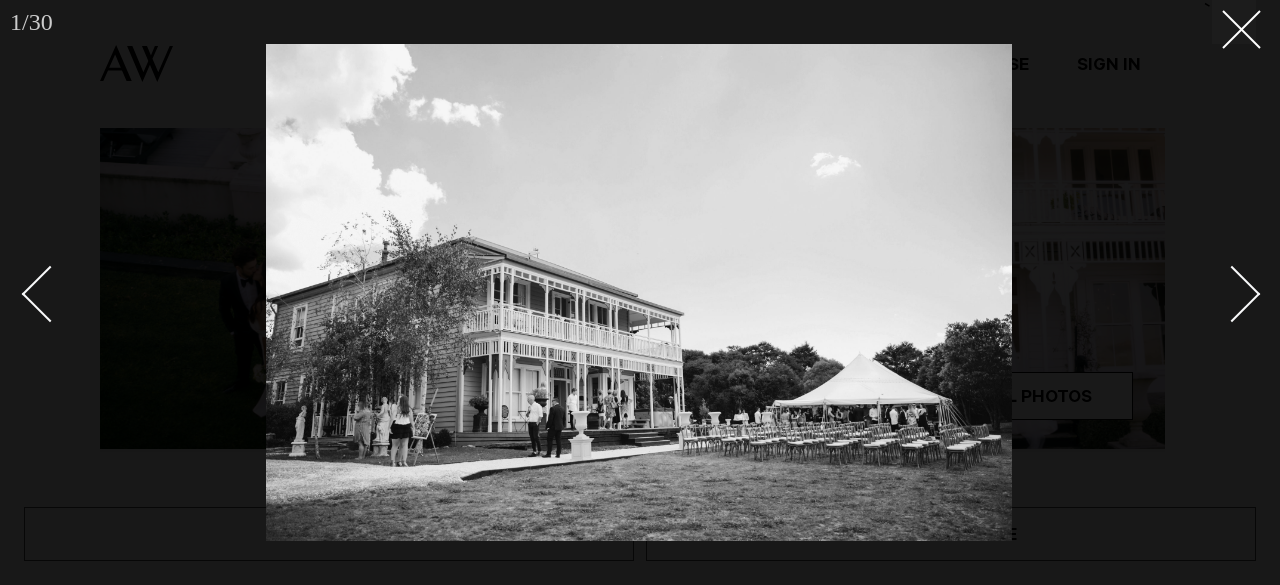 click at bounding box center [1232, 293] 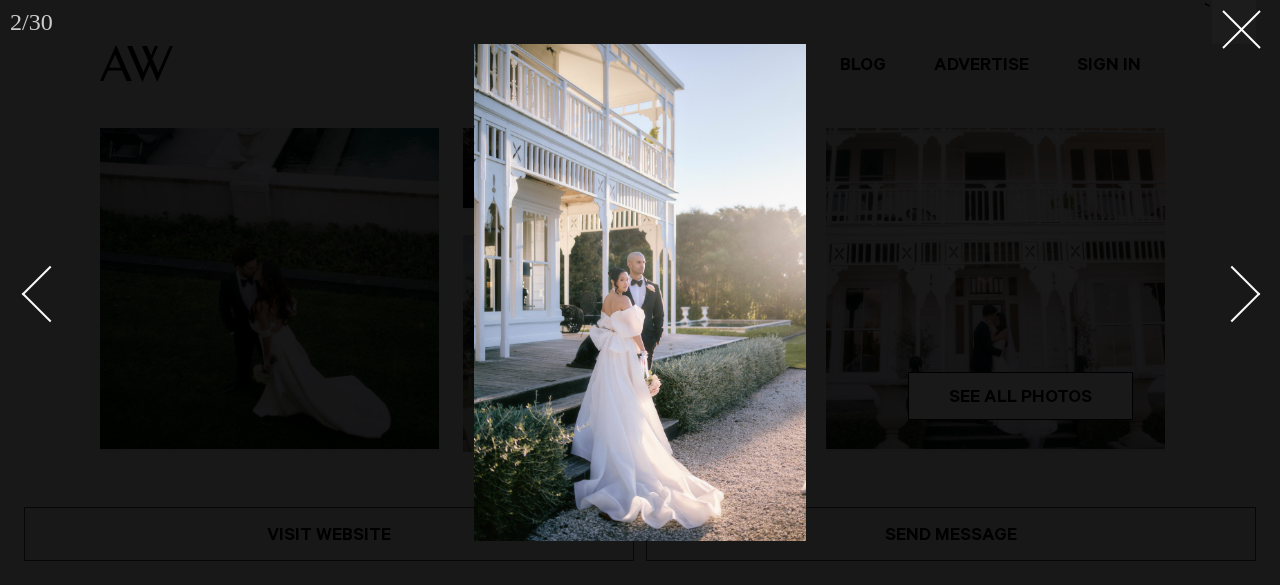 click at bounding box center [1232, 293] 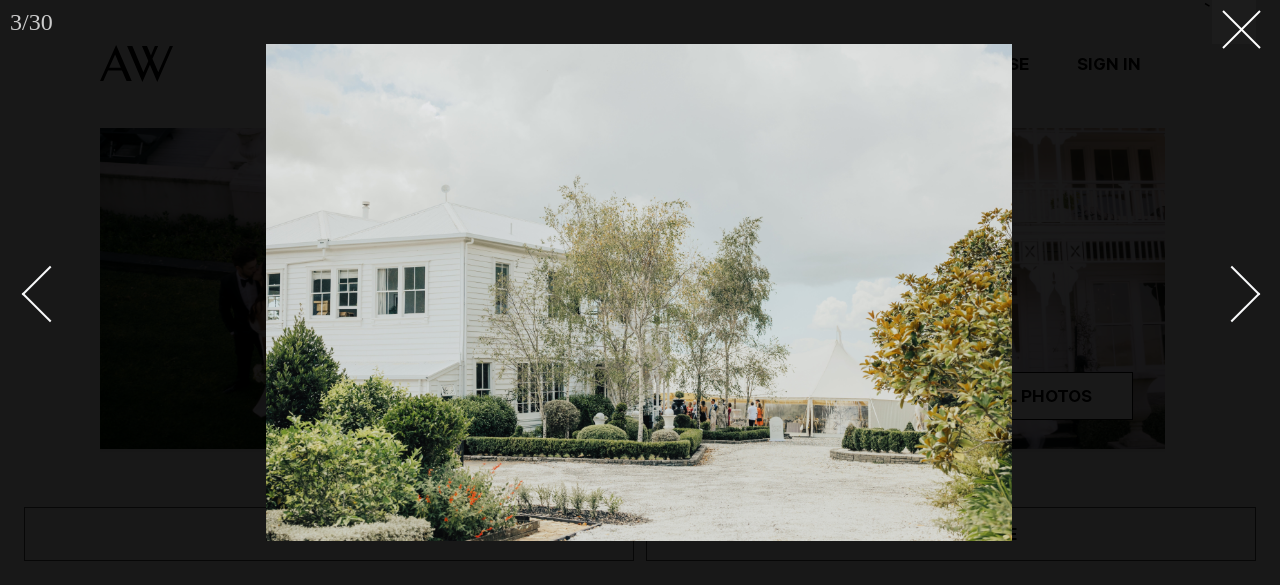 click at bounding box center (1232, 293) 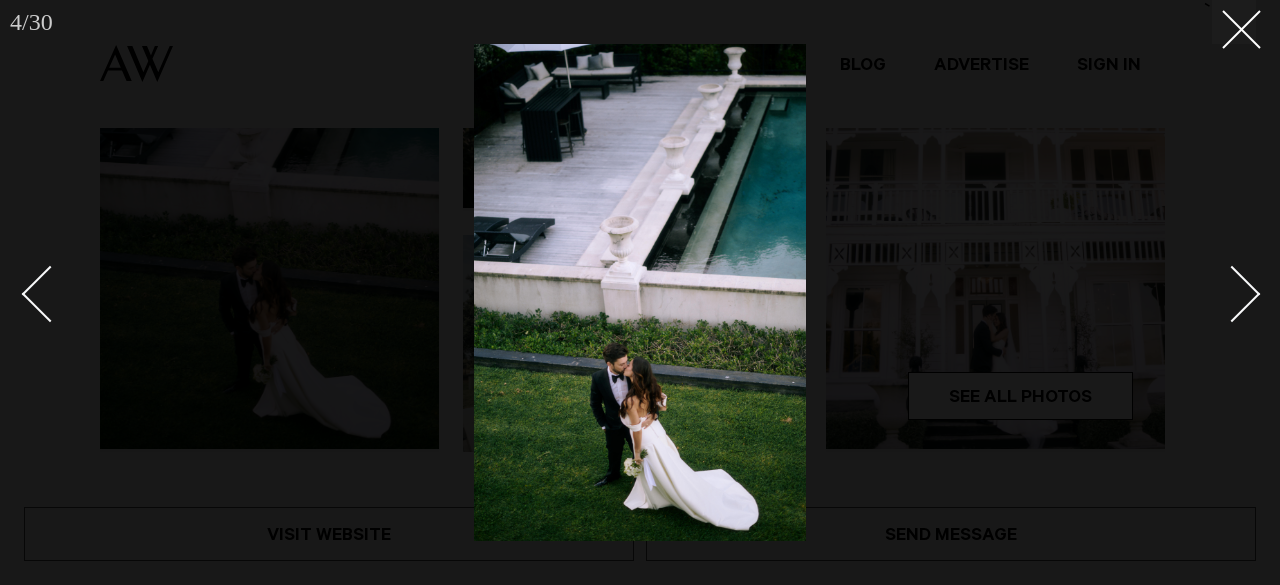click at bounding box center [1232, 293] 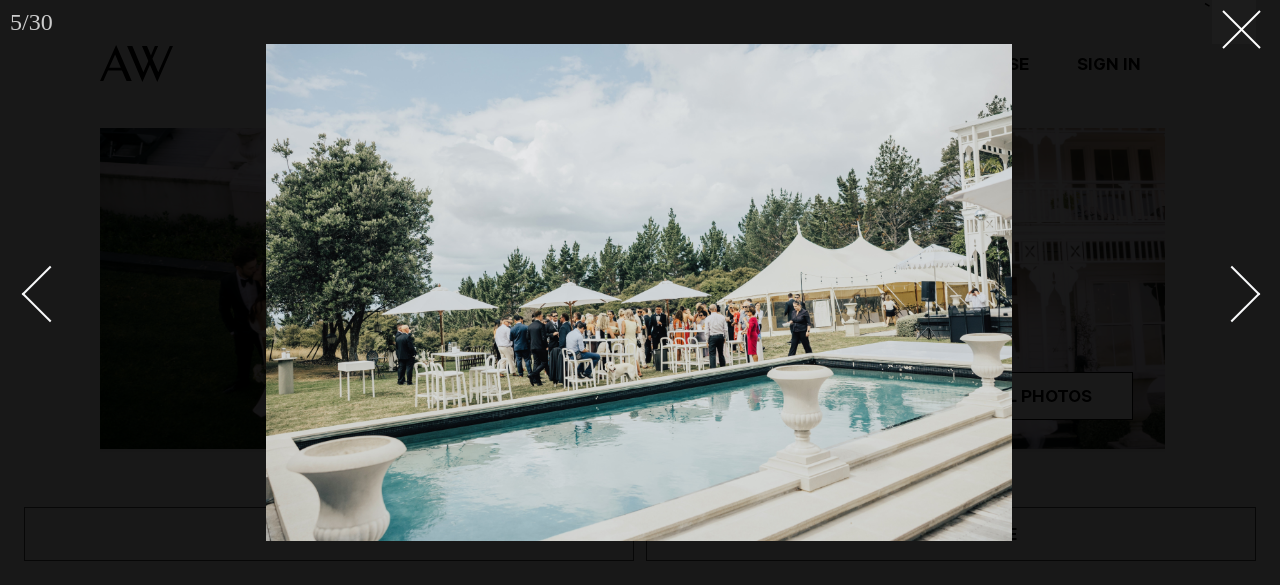 click at bounding box center (1232, 293) 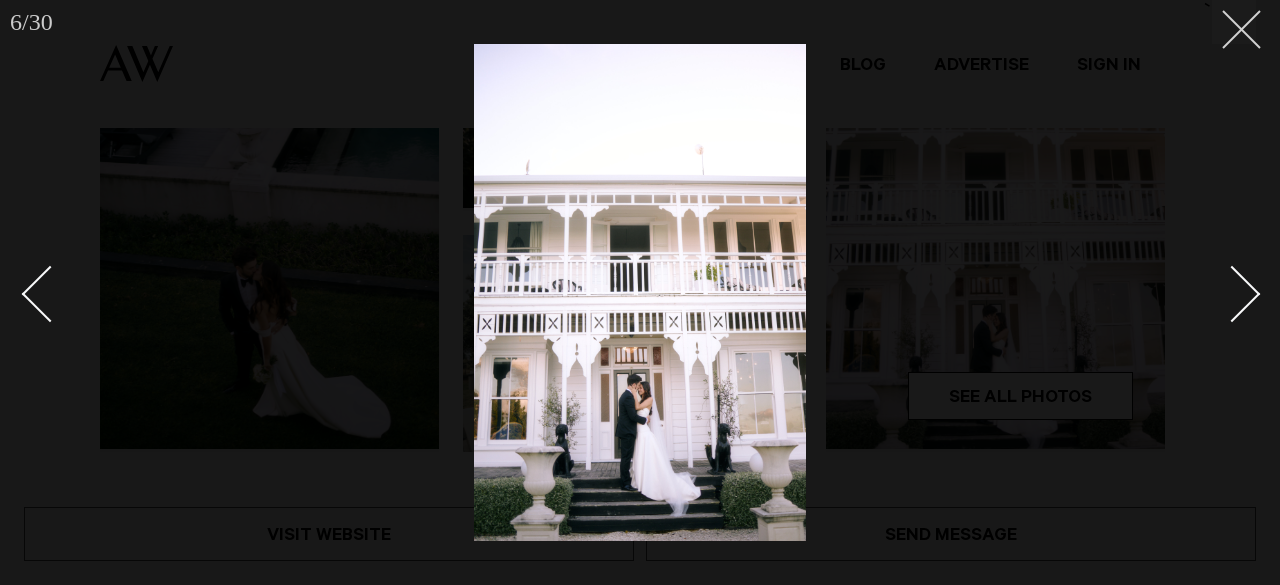 click 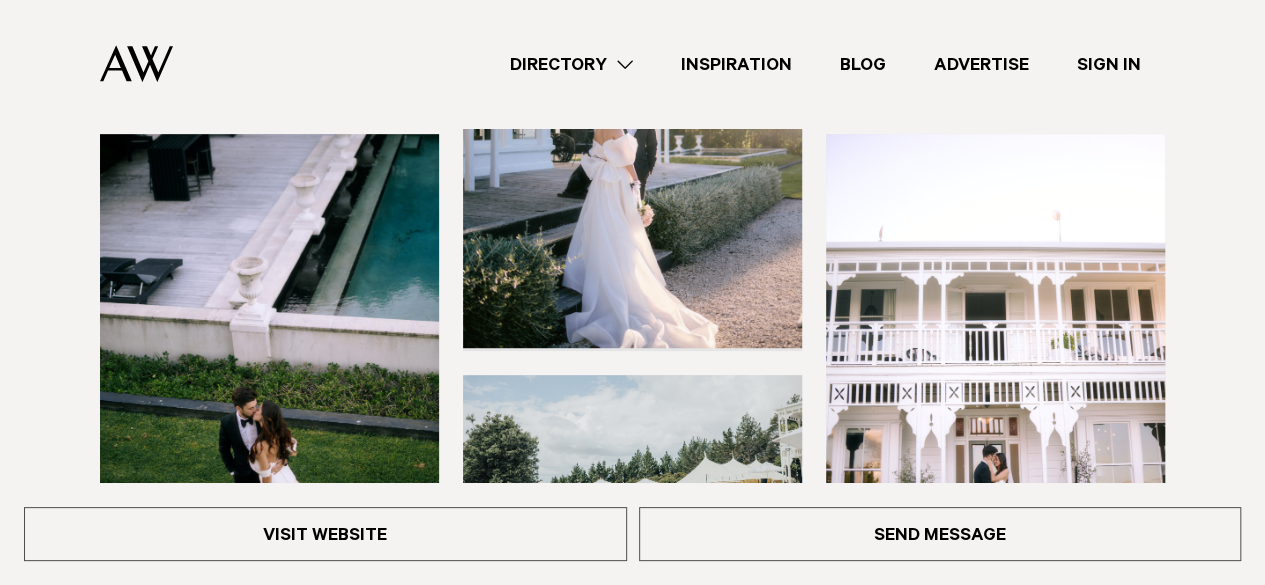 scroll, scrollTop: 317, scrollLeft: 0, axis: vertical 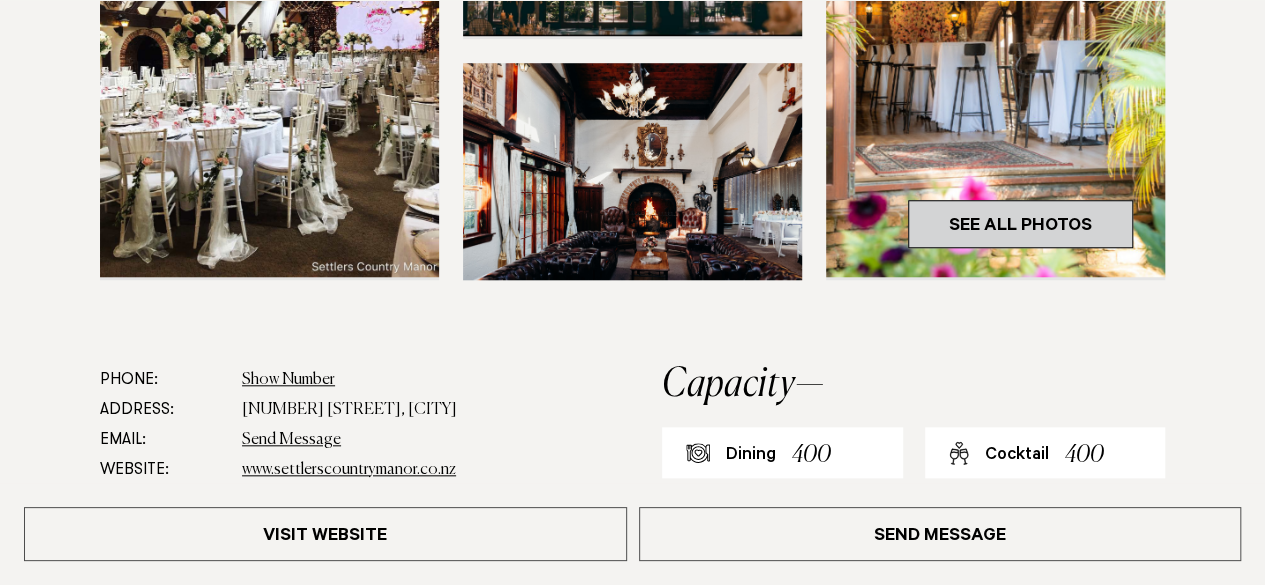 click on "See All Photos" at bounding box center (1020, 224) 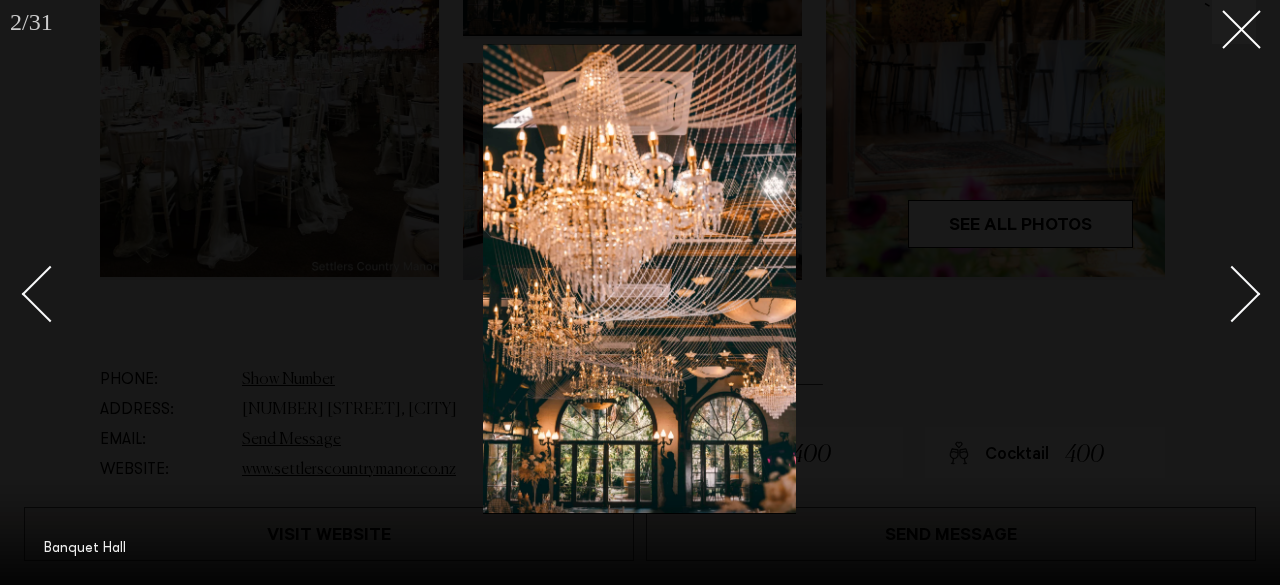 click at bounding box center [1232, 293] 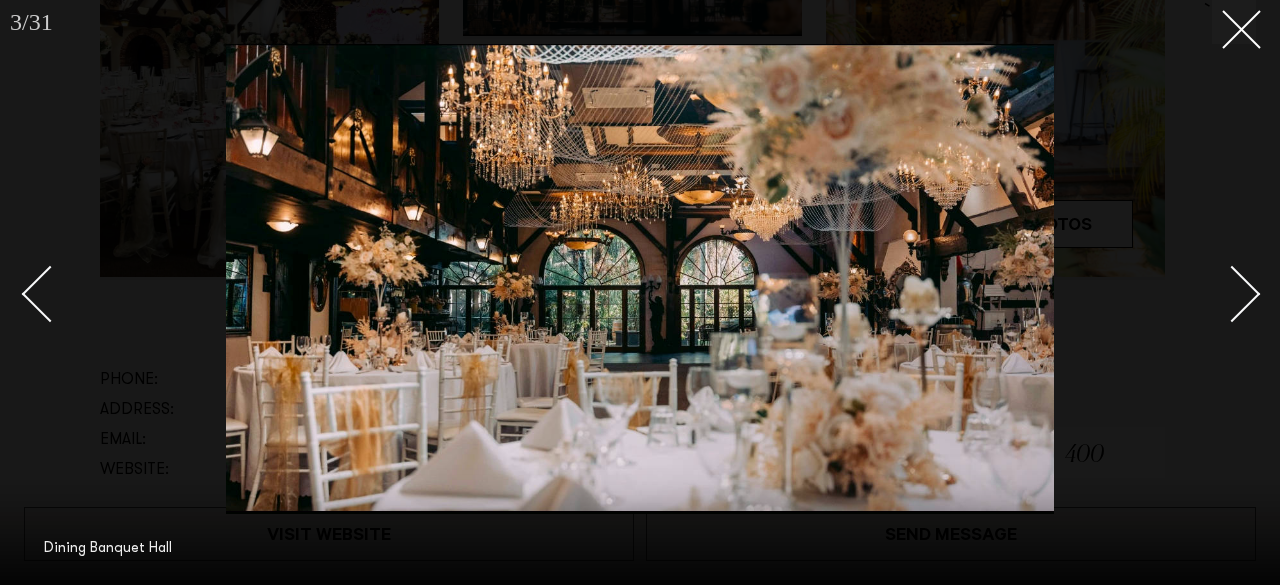 click at bounding box center [1232, 293] 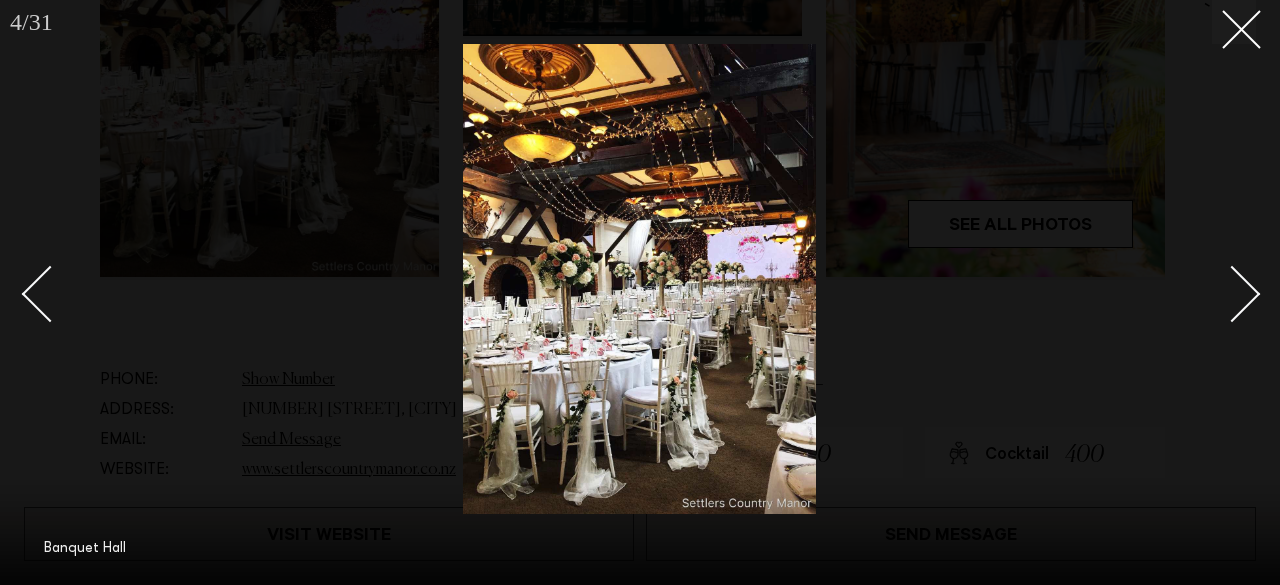 click at bounding box center (1232, 293) 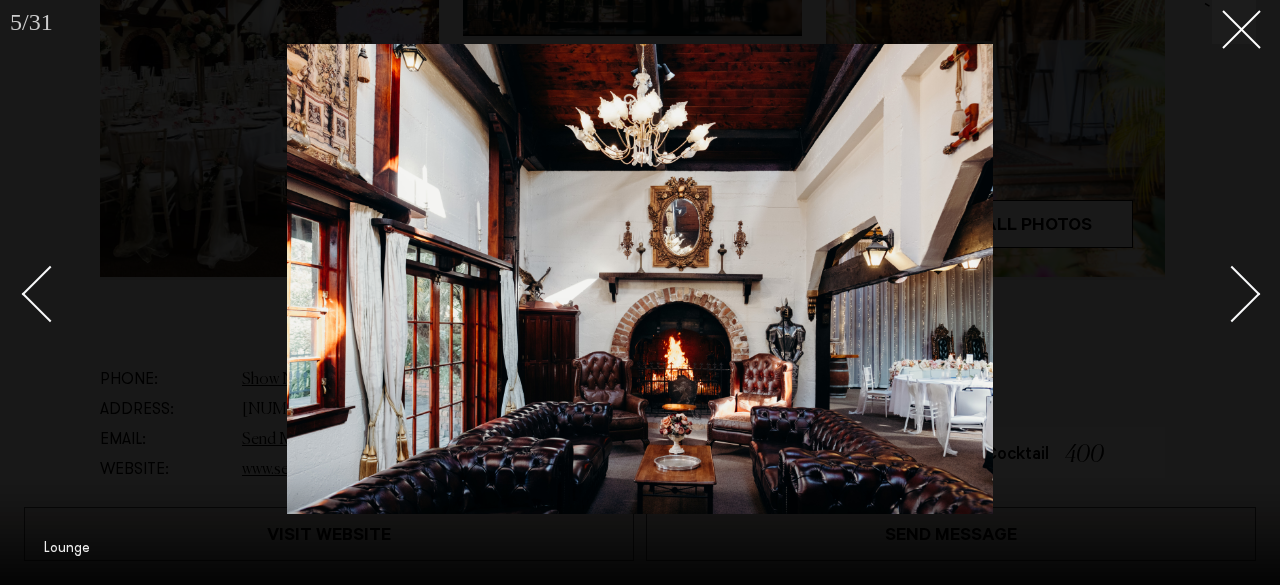 click at bounding box center [1232, 293] 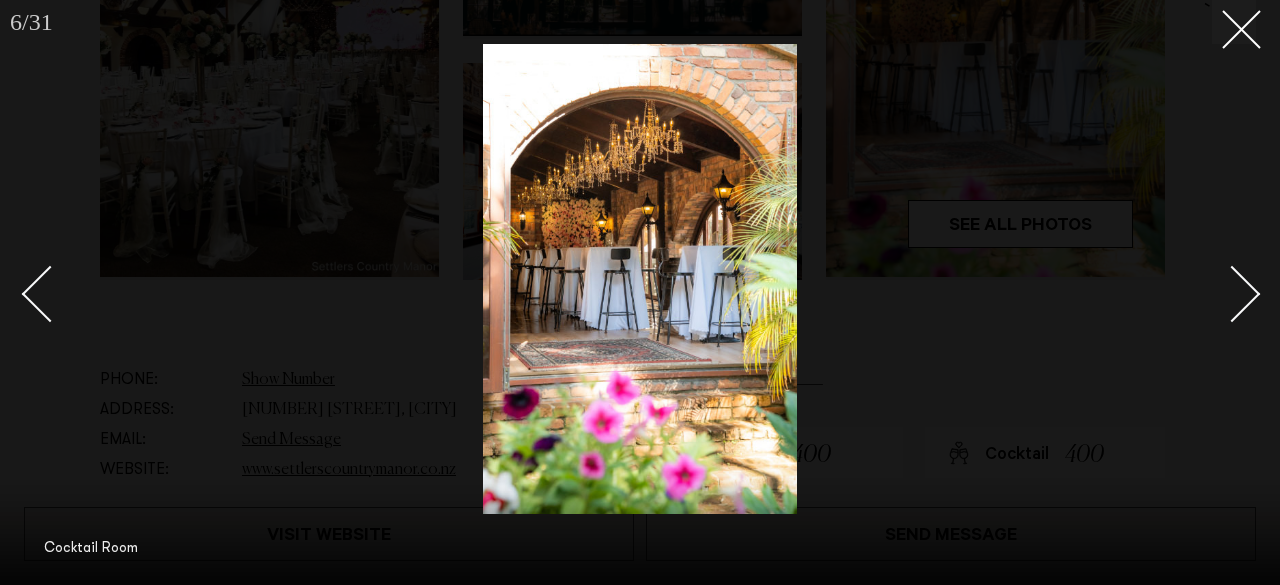 click at bounding box center (1232, 293) 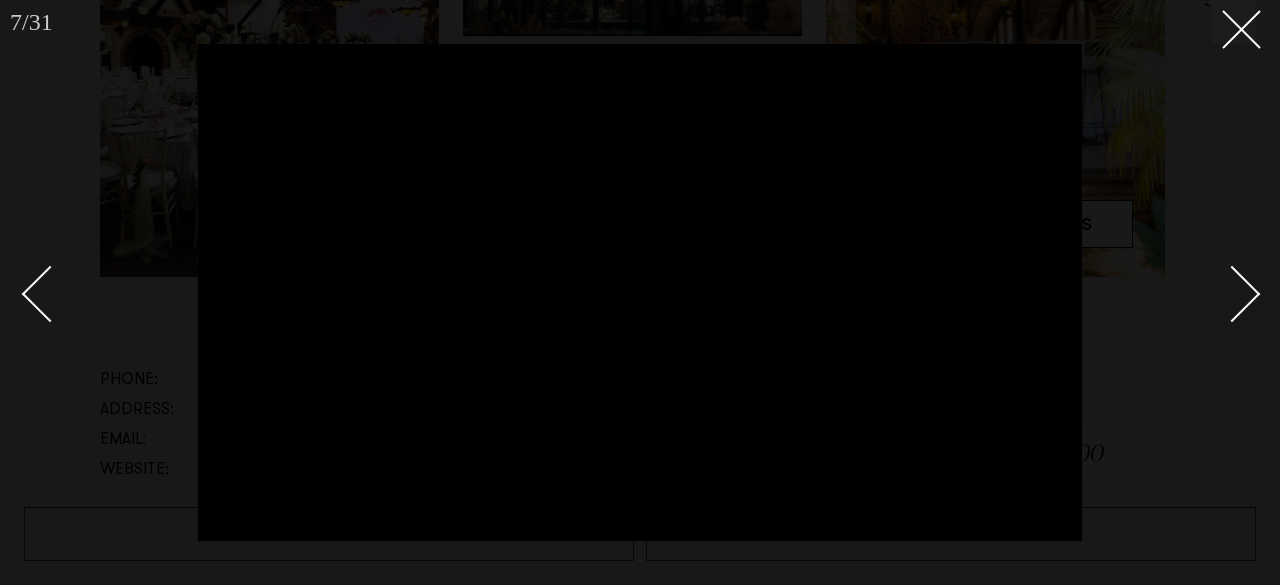 click at bounding box center [640, 292] 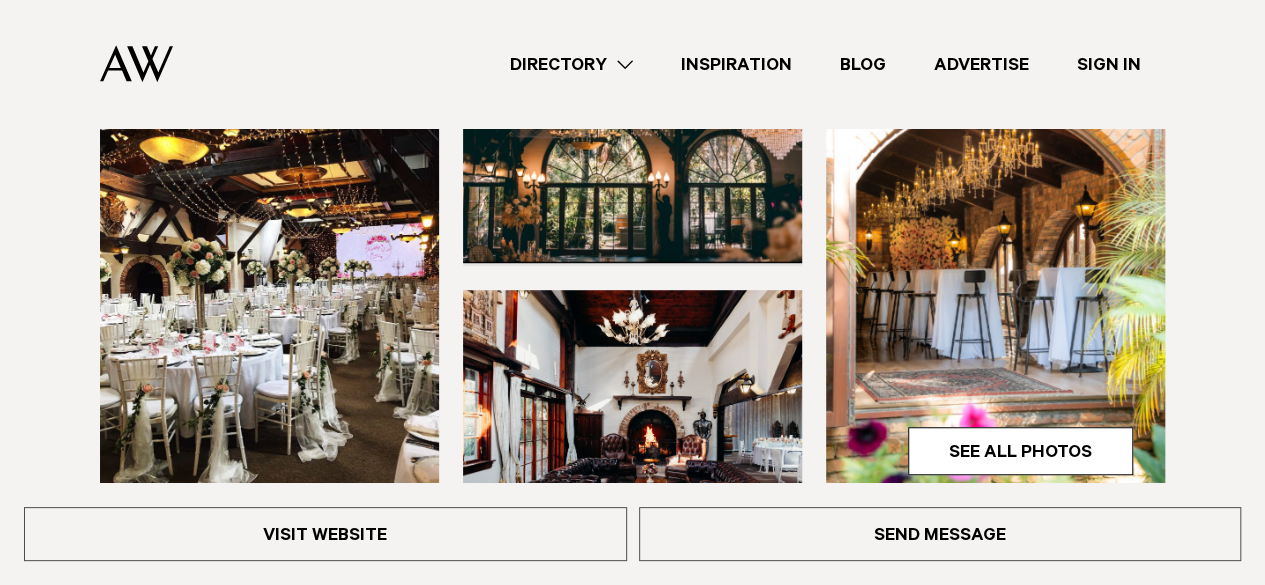scroll, scrollTop: 551, scrollLeft: 0, axis: vertical 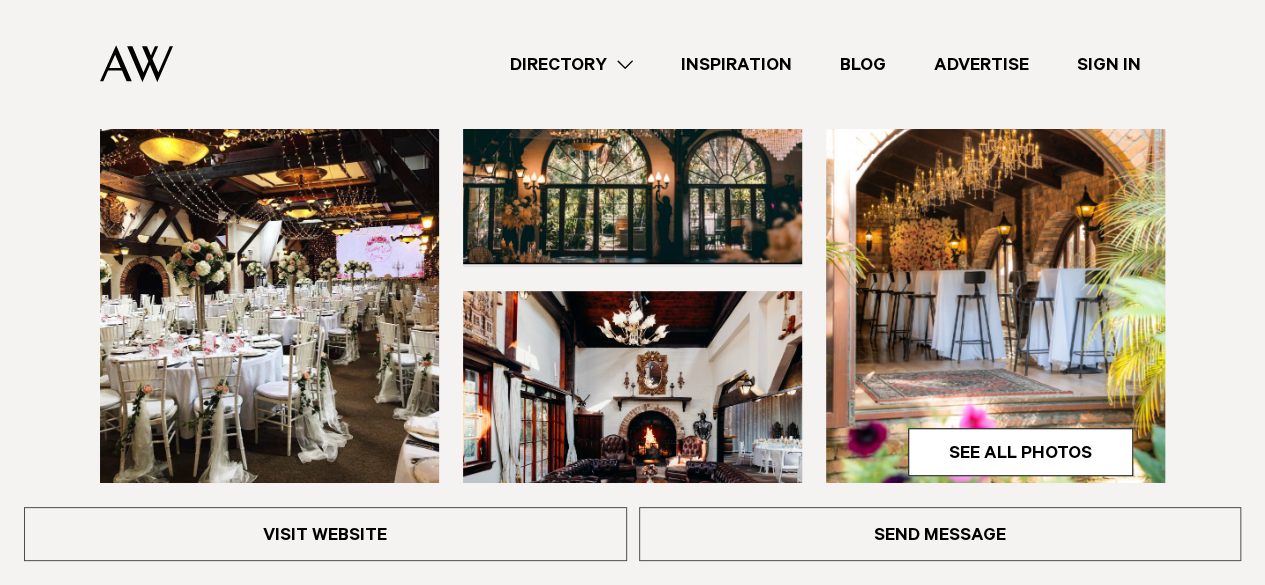 click at bounding box center (269, 277) 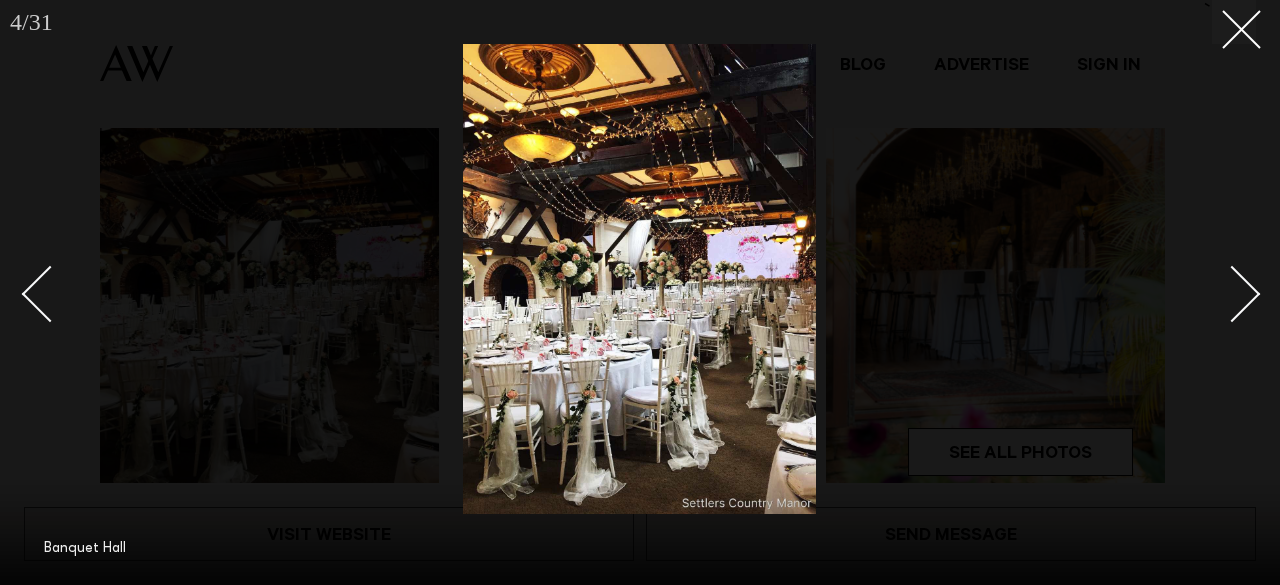 click at bounding box center (640, 292) 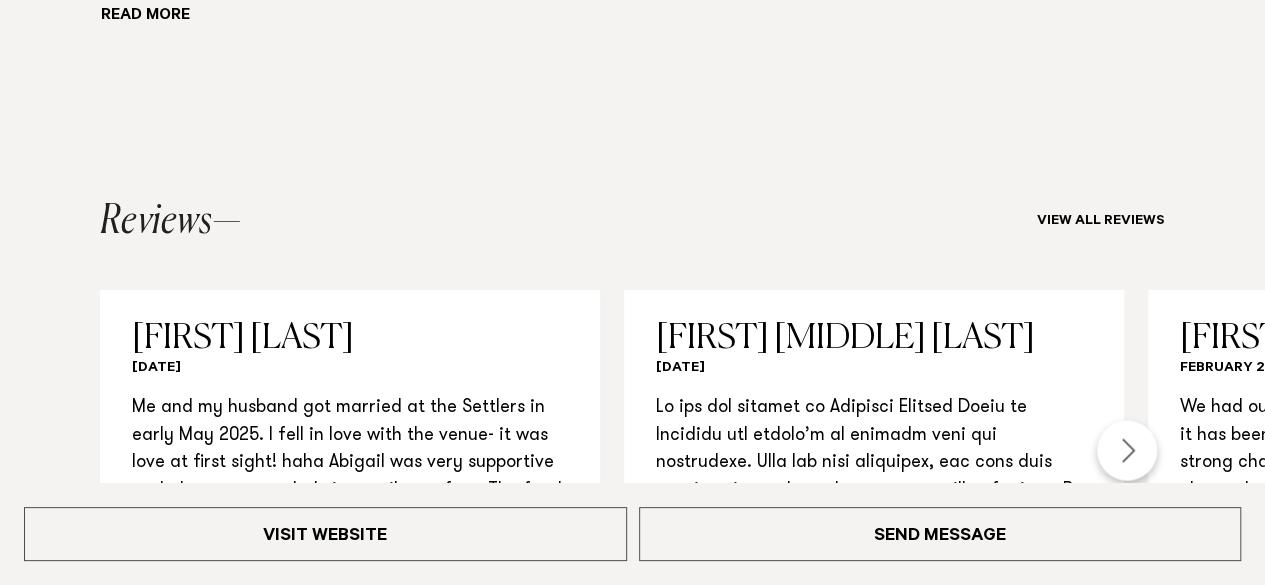 scroll, scrollTop: 1937, scrollLeft: 0, axis: vertical 